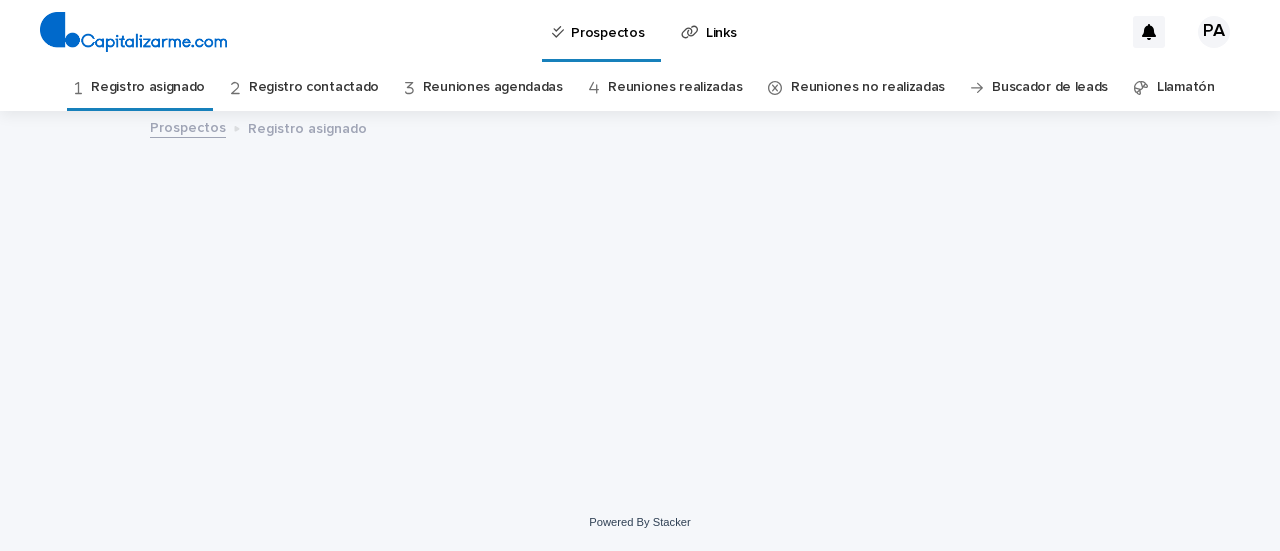 scroll, scrollTop: 0, scrollLeft: 0, axis: both 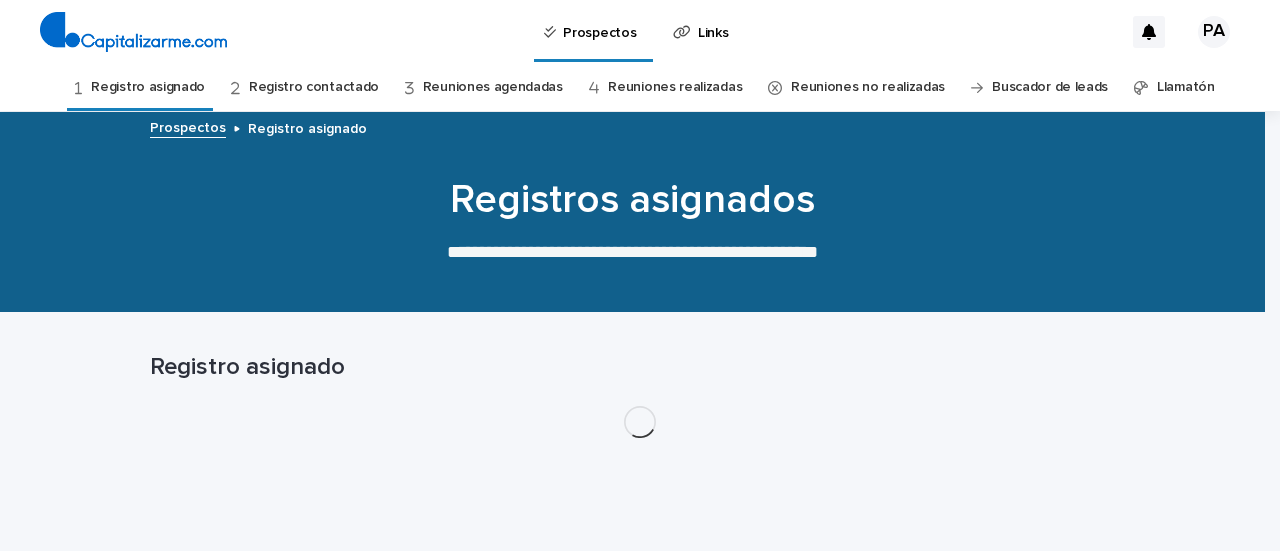 click on "Llamatón" at bounding box center [1186, 87] 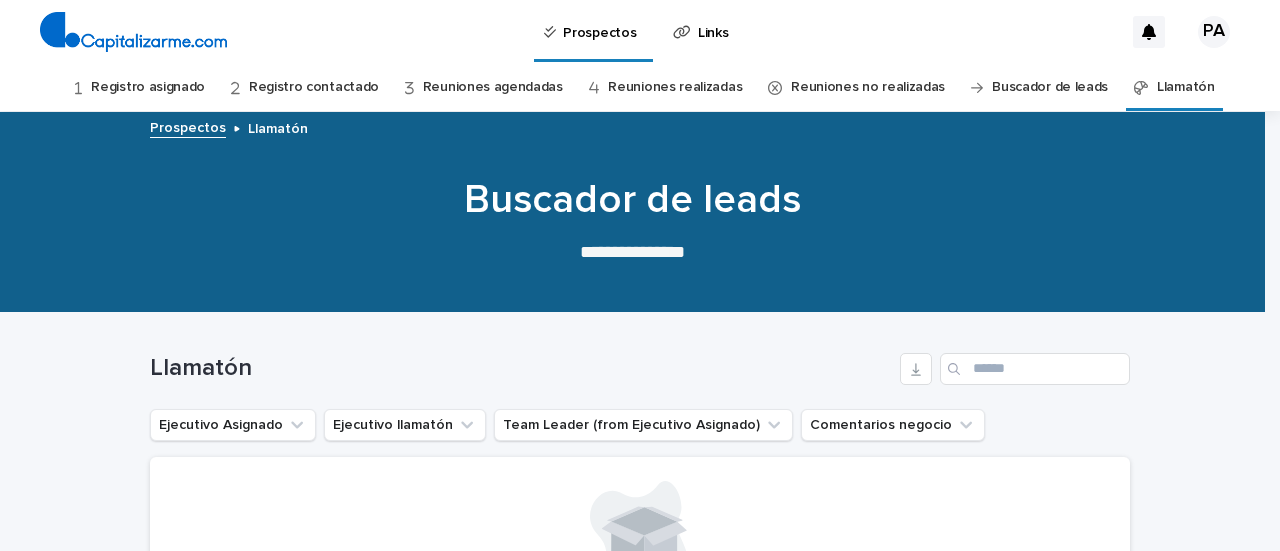 scroll, scrollTop: 200, scrollLeft: 0, axis: vertical 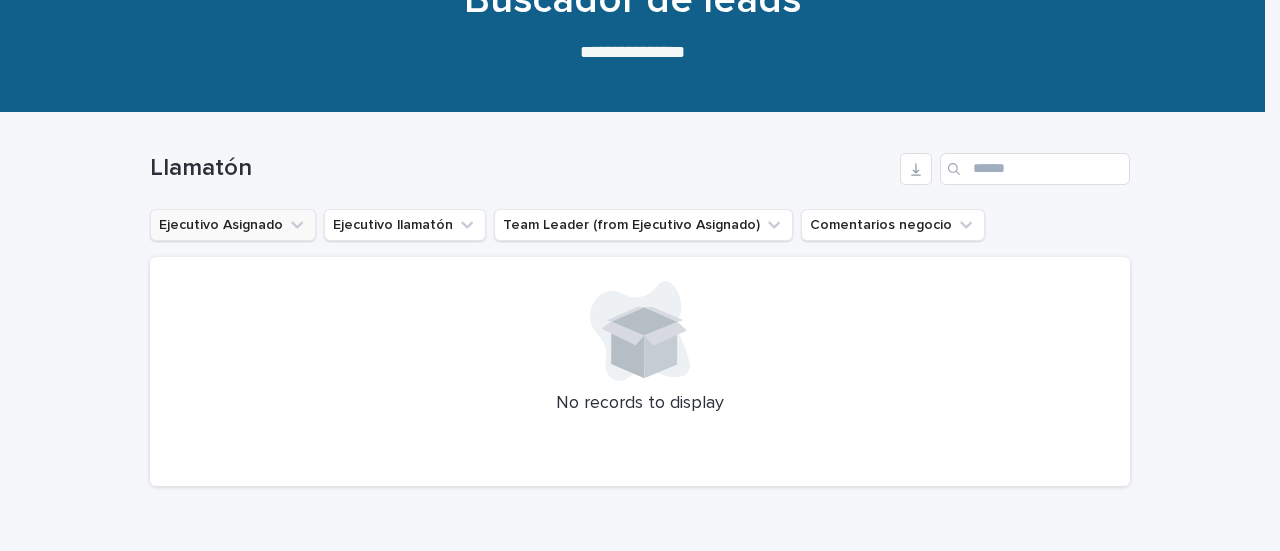 click 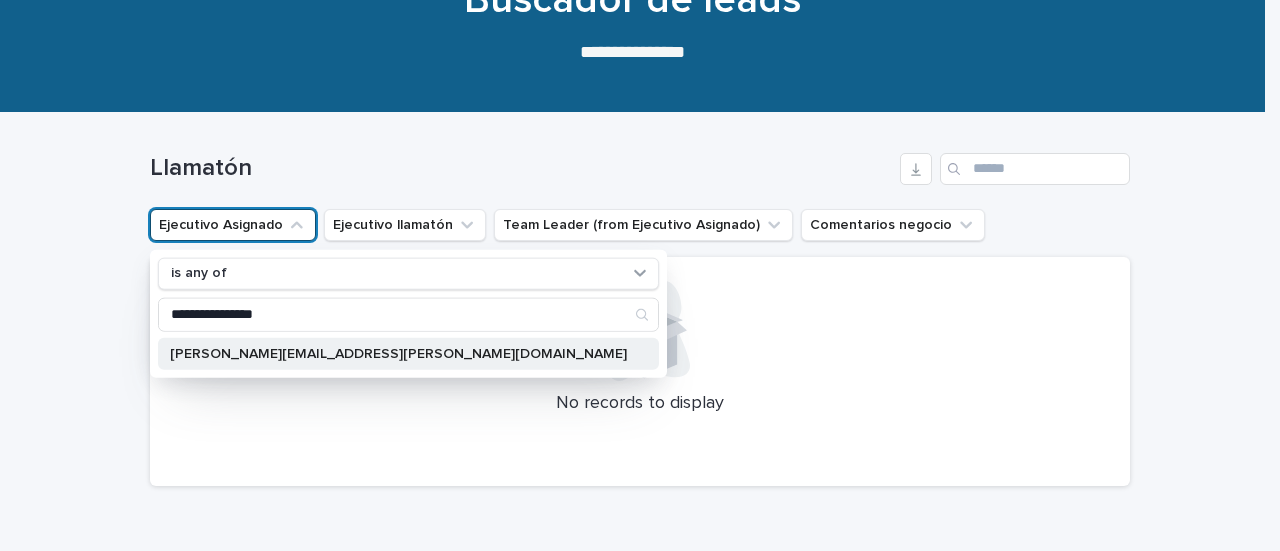 type on "**********" 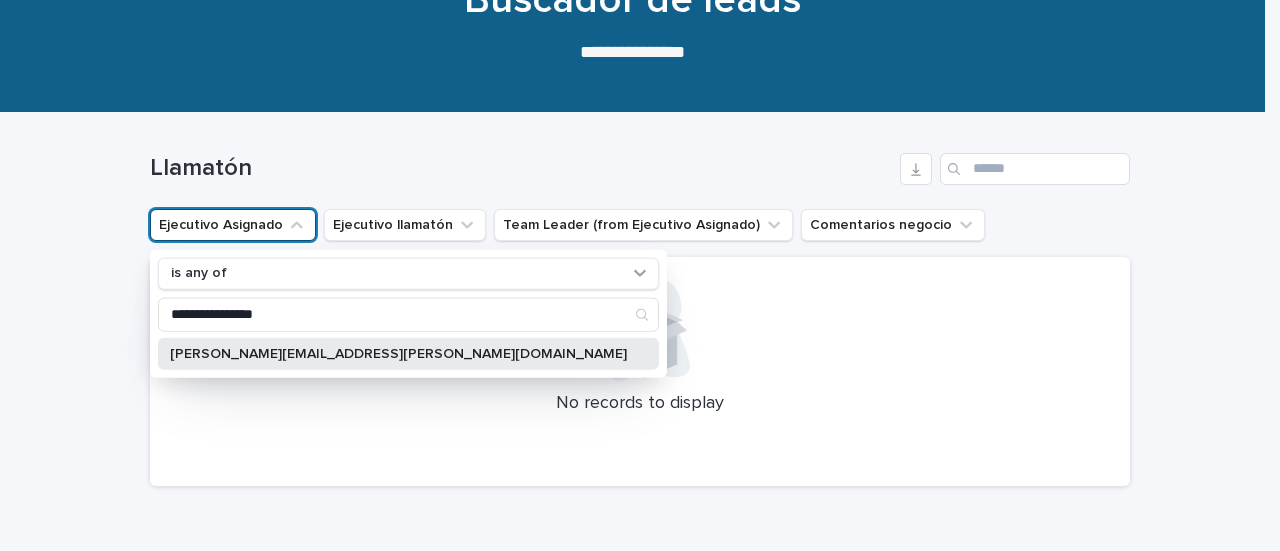 click on "[PERSON_NAME][EMAIL_ADDRESS][PERSON_NAME][DOMAIN_NAME]" at bounding box center (408, 353) 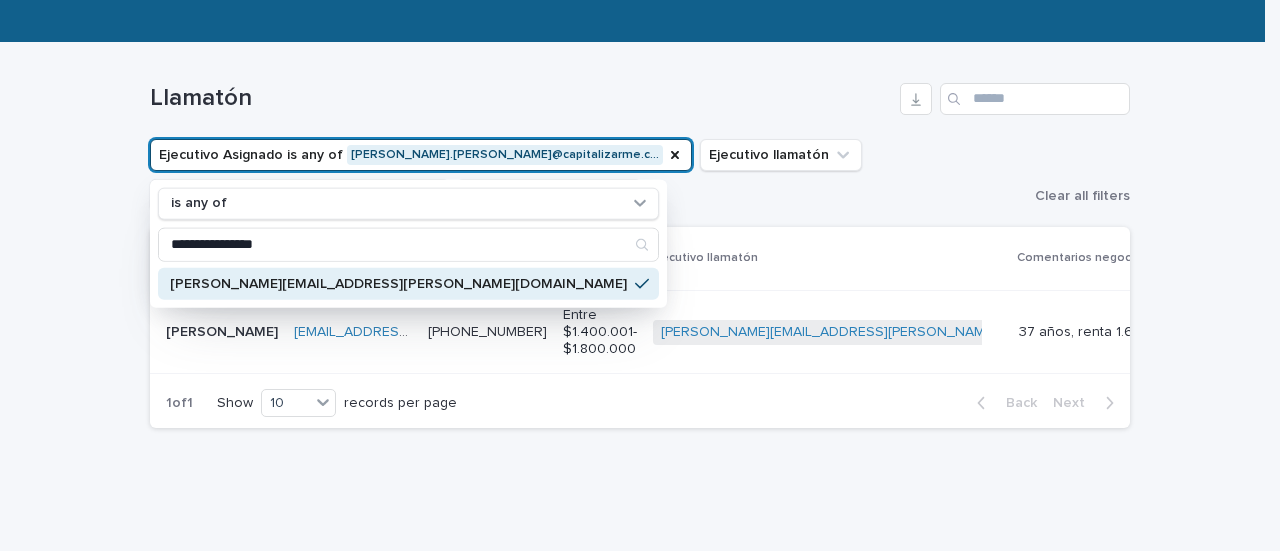 scroll, scrollTop: 335, scrollLeft: 0, axis: vertical 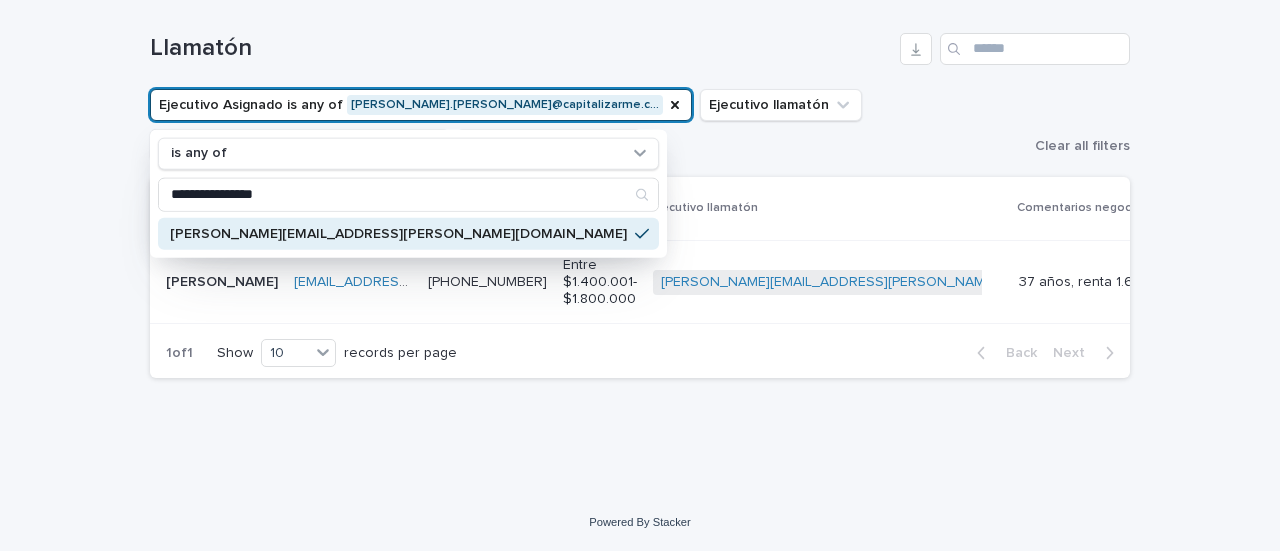 drag, startPoint x: 733, startPoint y: 520, endPoint x: 736, endPoint y: 445, distance: 75.059975 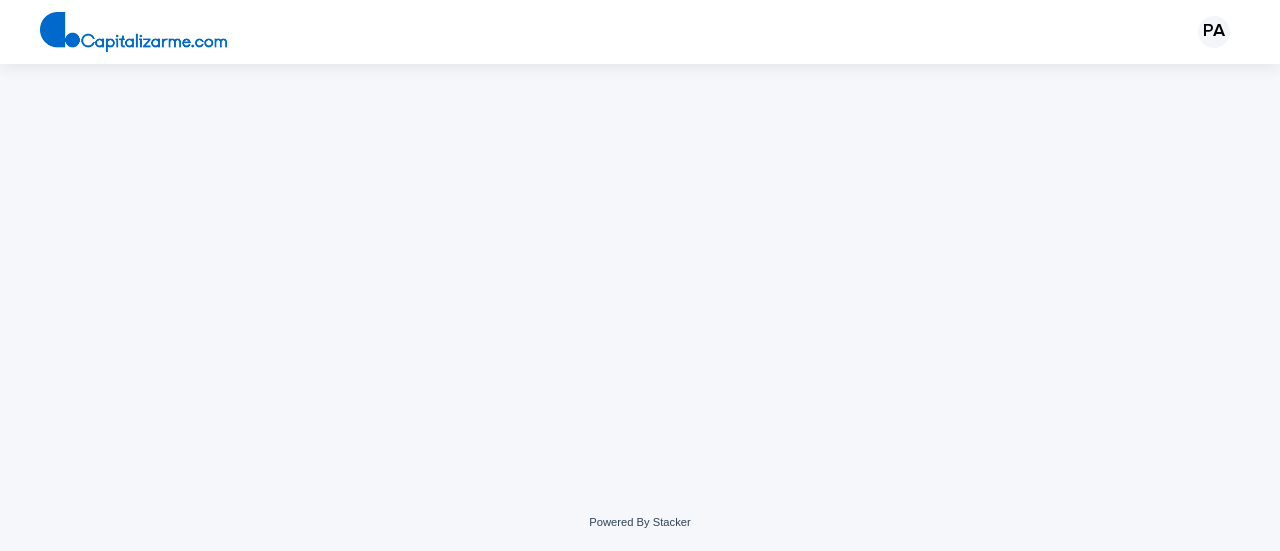 scroll, scrollTop: 0, scrollLeft: 0, axis: both 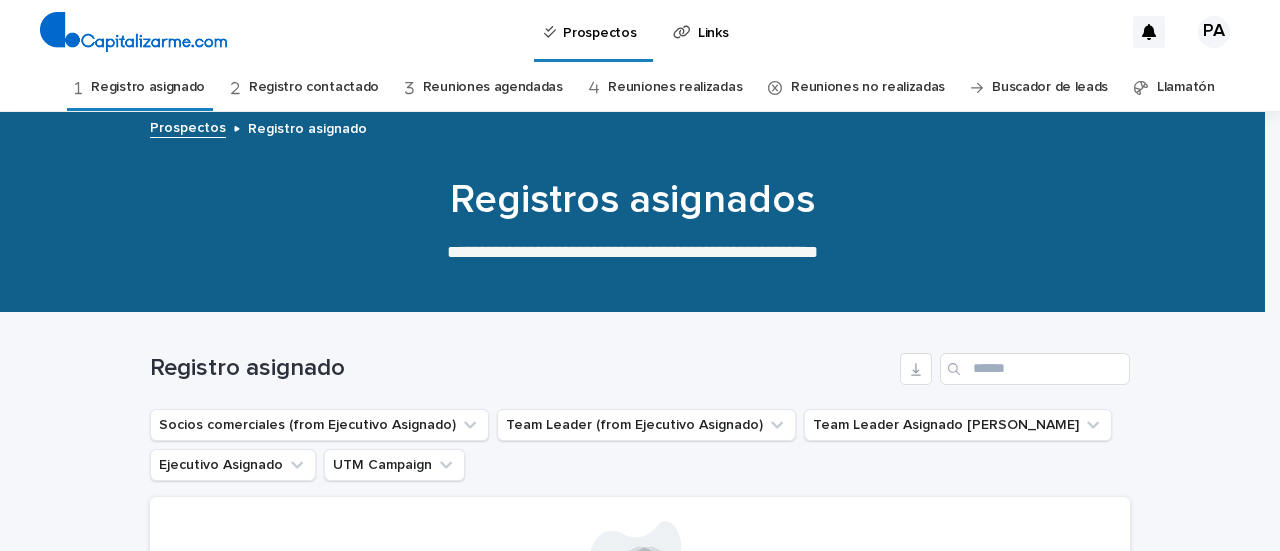 click on "Llamatón" at bounding box center [1186, 87] 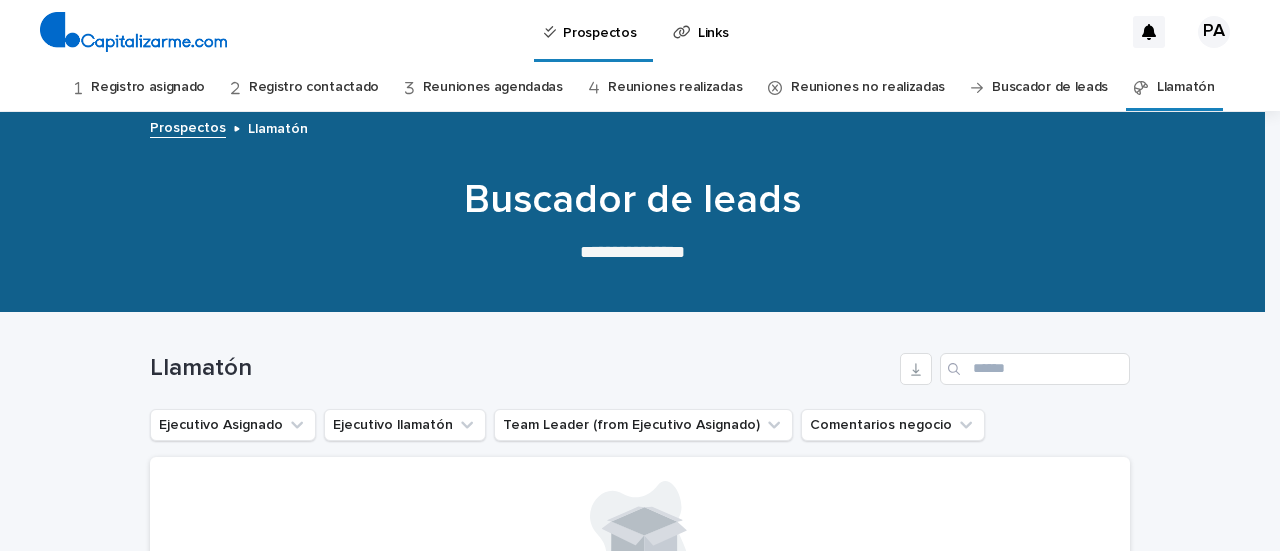 scroll, scrollTop: 300, scrollLeft: 0, axis: vertical 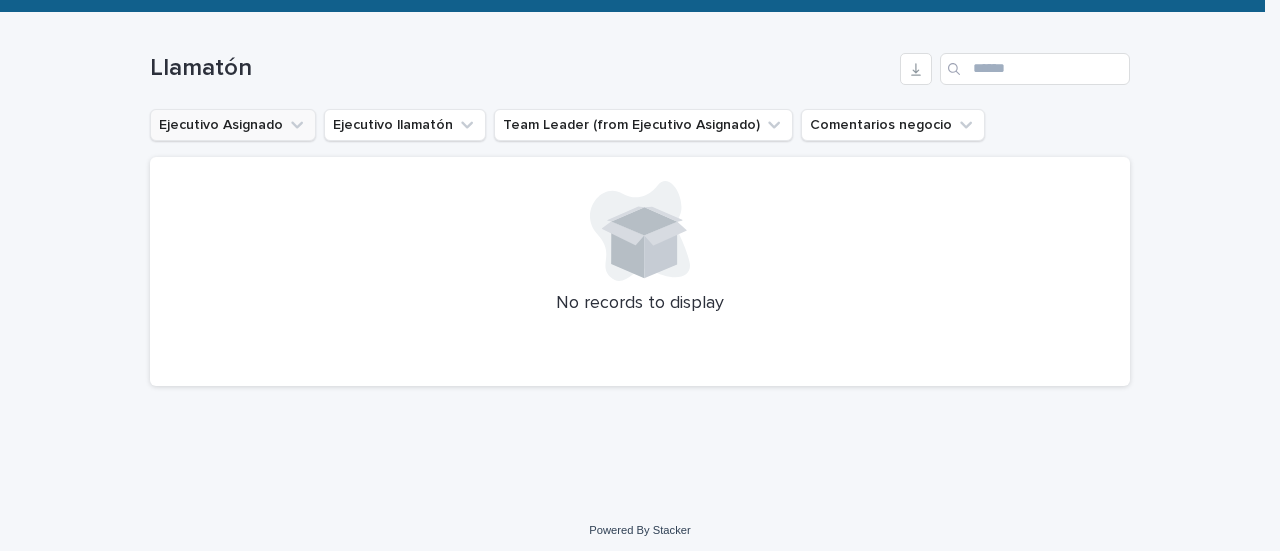 click 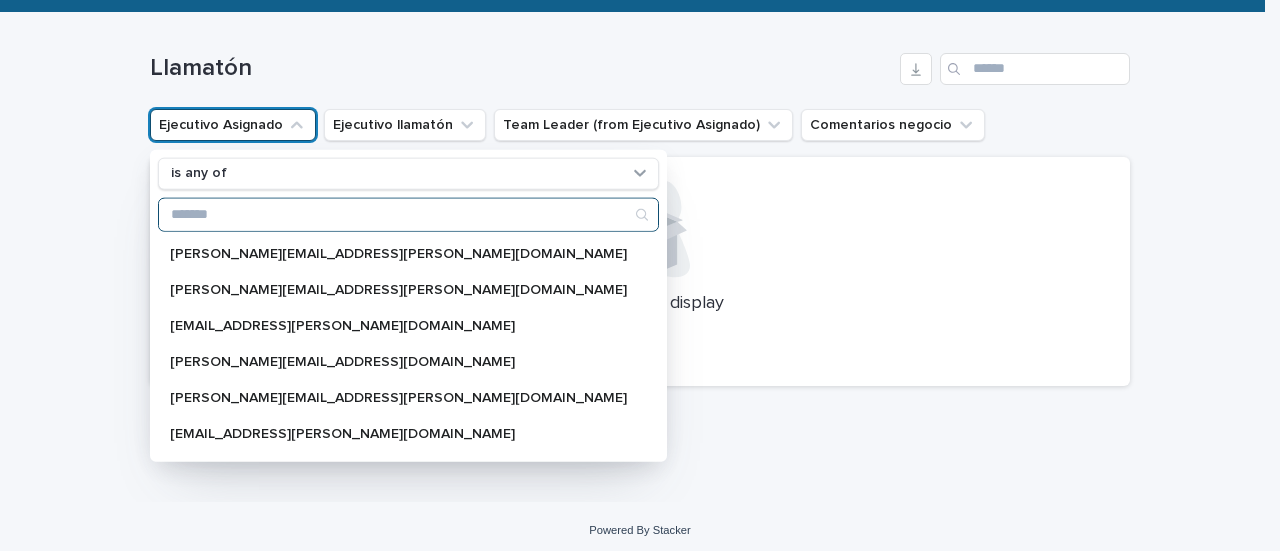 click at bounding box center [408, 214] 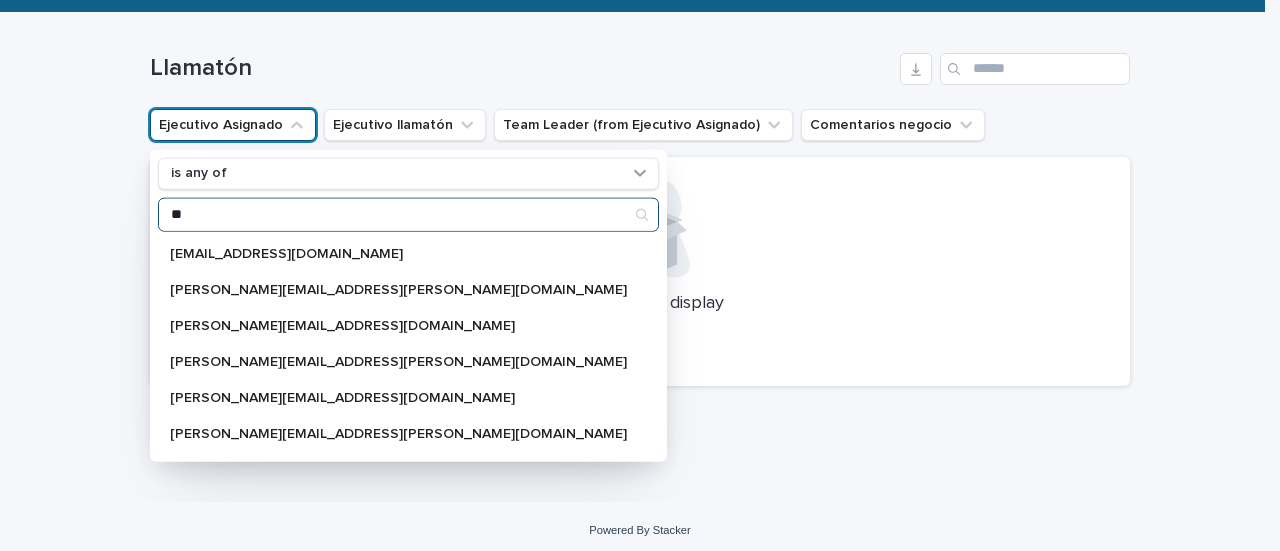 type on "*" 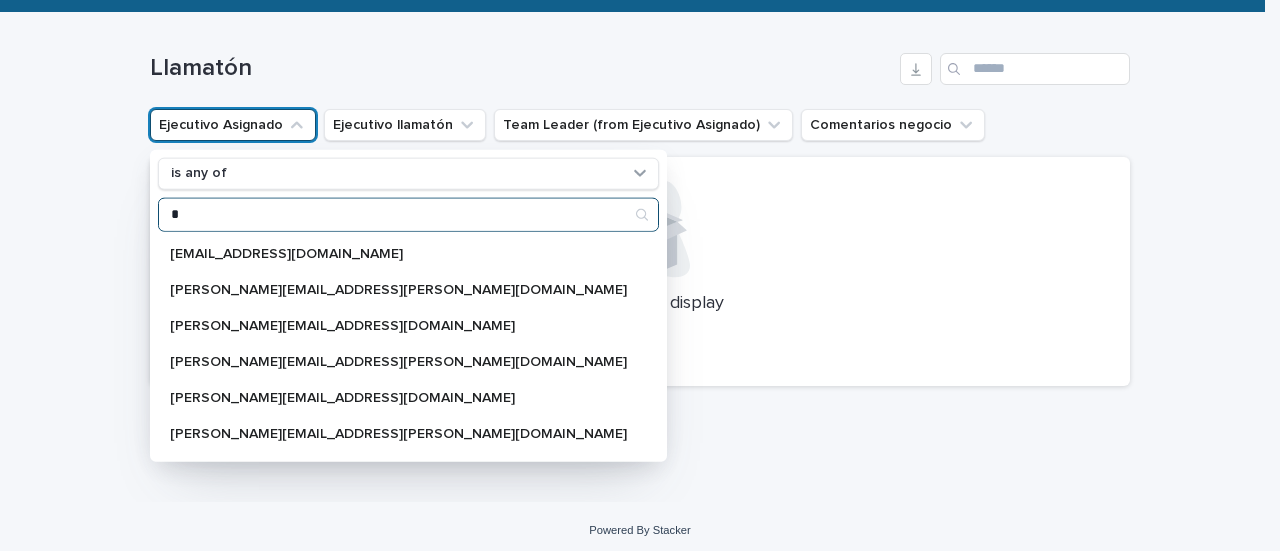 type 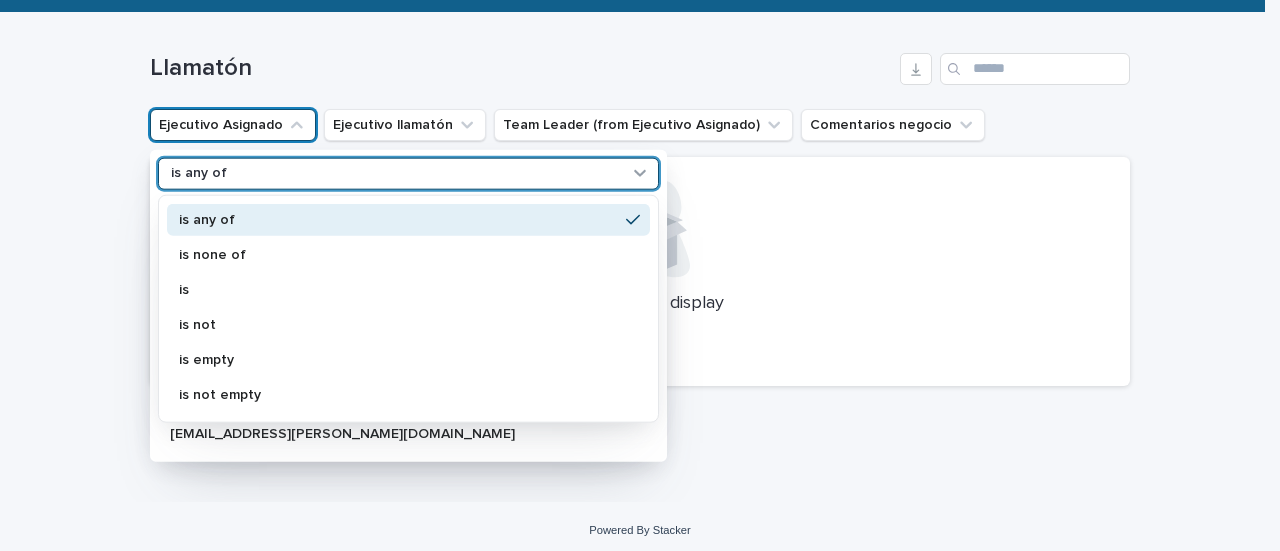click on "is any of" at bounding box center (408, 173) 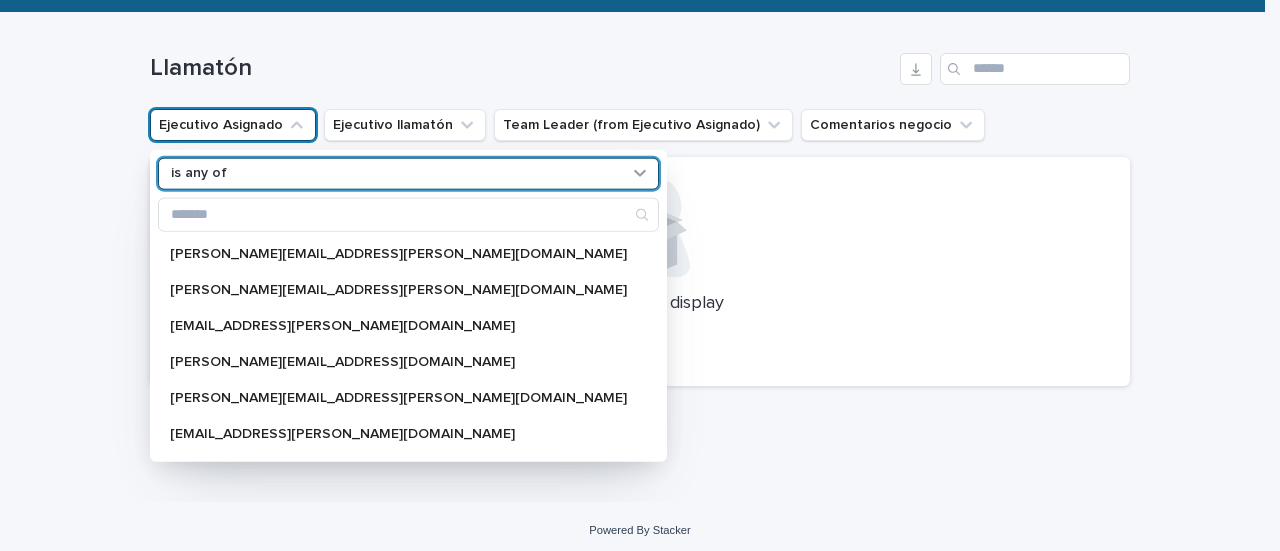 drag, startPoint x: 243, startPoint y: 168, endPoint x: 117, endPoint y: 174, distance: 126.14278 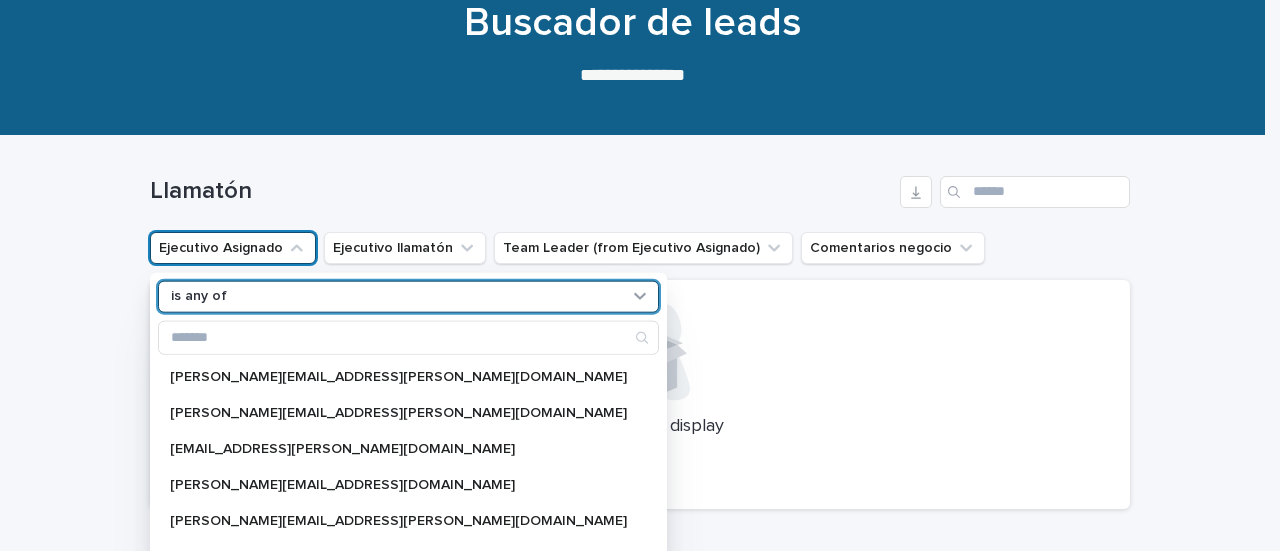 scroll, scrollTop: 300, scrollLeft: 0, axis: vertical 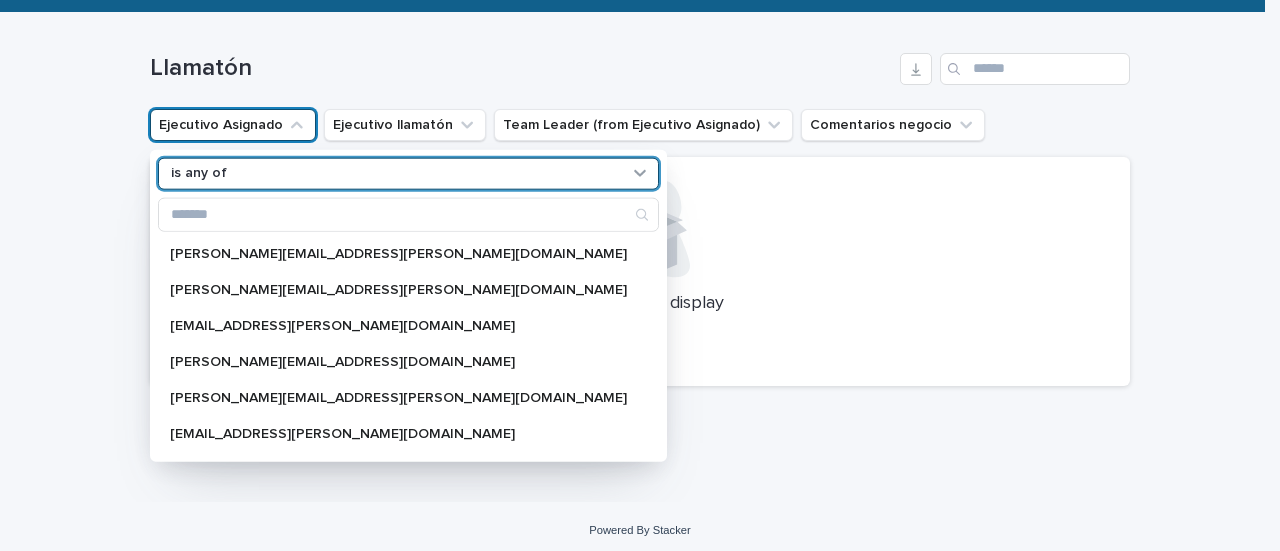 click on "Ejecutivo Asignado" at bounding box center [233, 125] 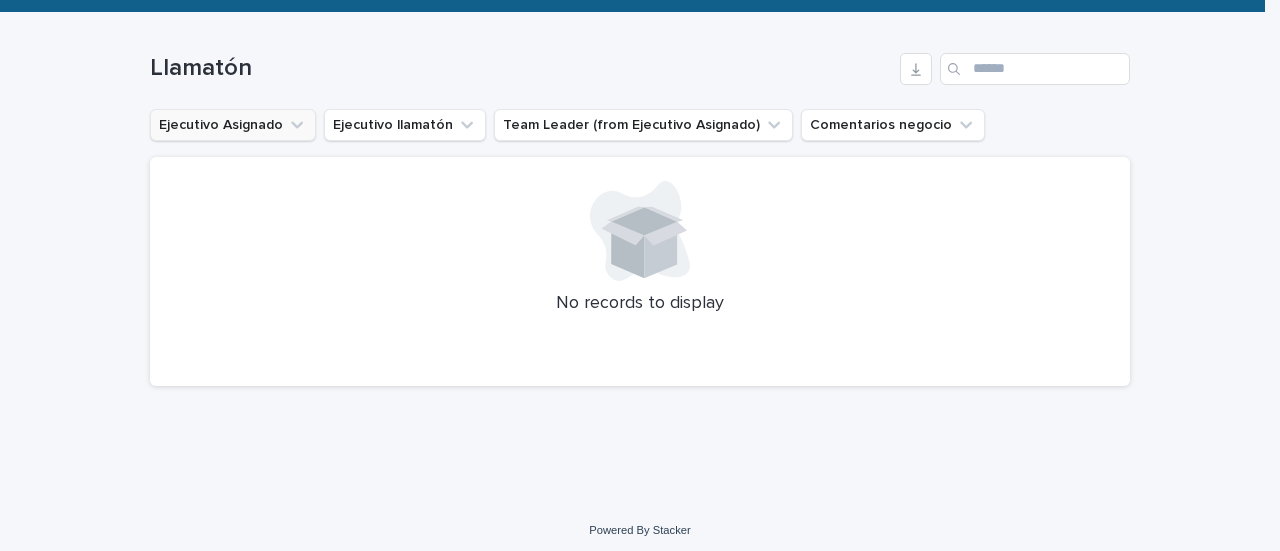 click on "Ejecutivo Asignado" at bounding box center [233, 125] 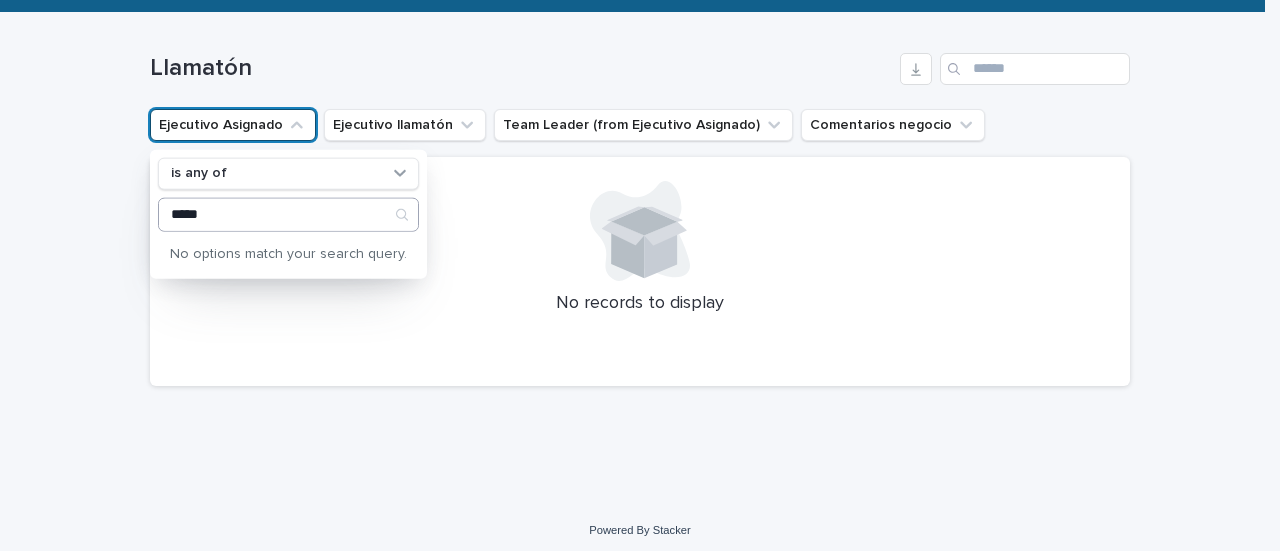 type on "*****" 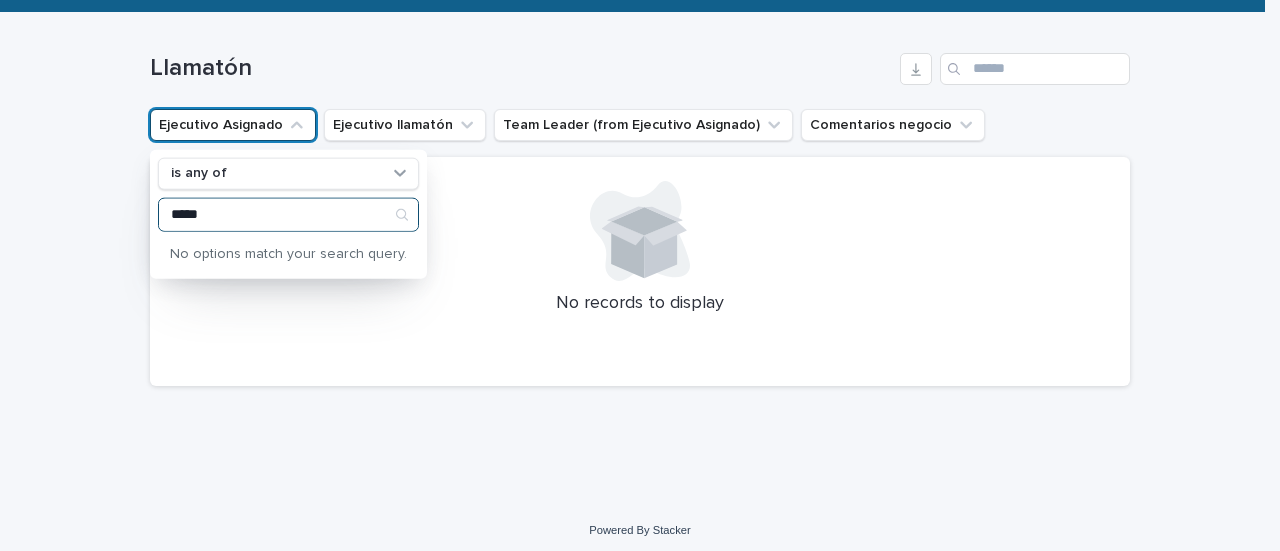 drag, startPoint x: 203, startPoint y: 217, endPoint x: 128, endPoint y: 211, distance: 75.23962 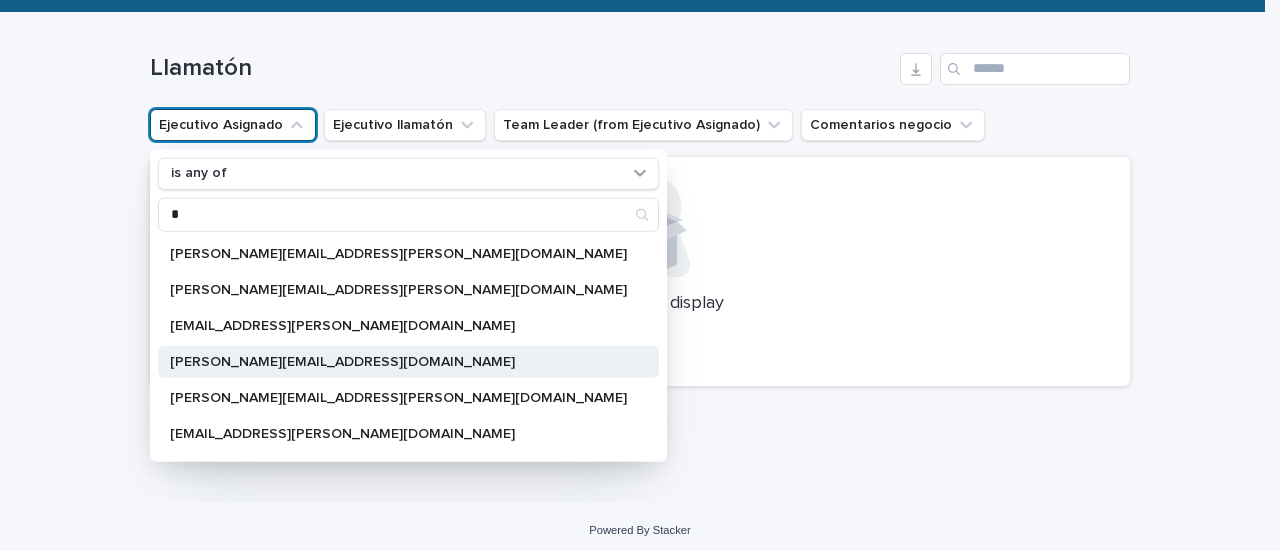 click on "[PERSON_NAME][EMAIL_ADDRESS][DOMAIN_NAME]" at bounding box center (398, 361) 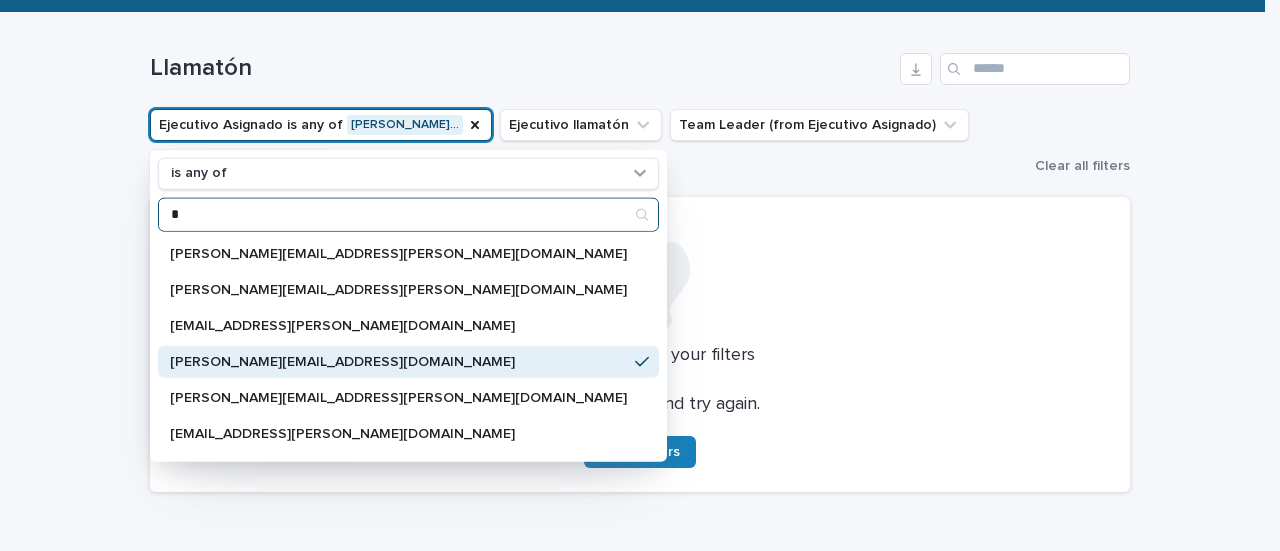 drag, startPoint x: 298, startPoint y: 213, endPoint x: 73, endPoint y: 213, distance: 225 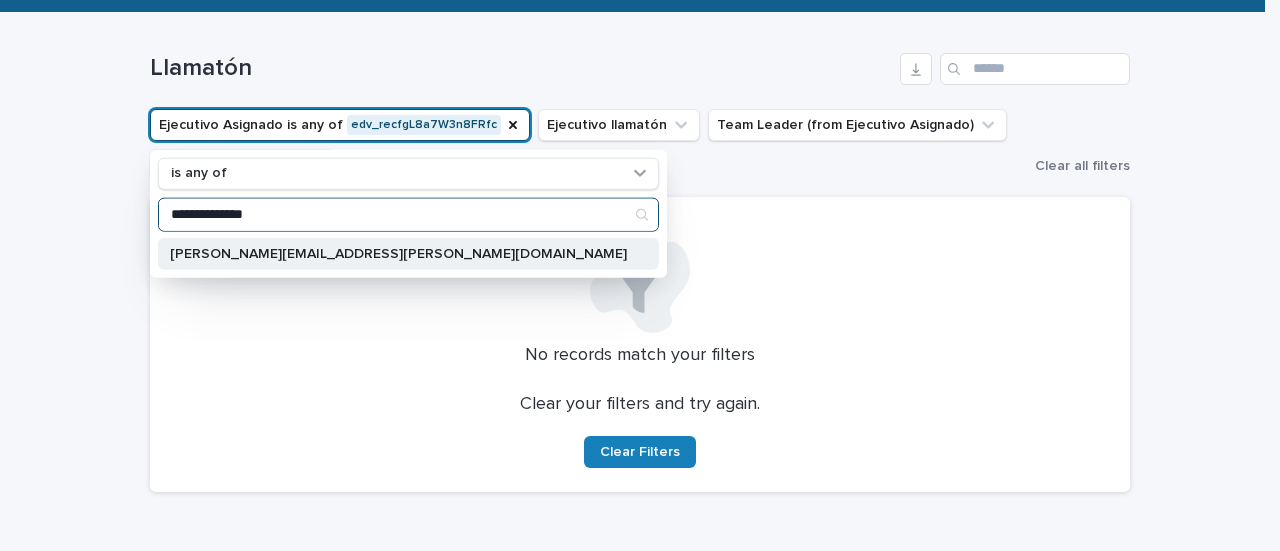 type on "**********" 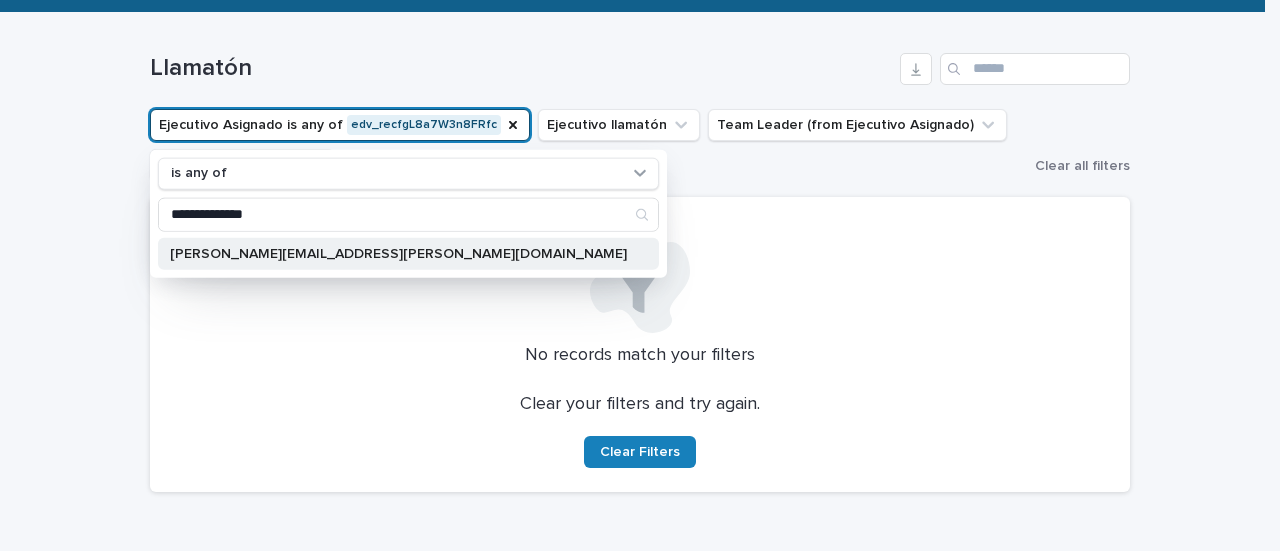 click on "[PERSON_NAME][EMAIL_ADDRESS][PERSON_NAME][DOMAIN_NAME]" at bounding box center (398, 253) 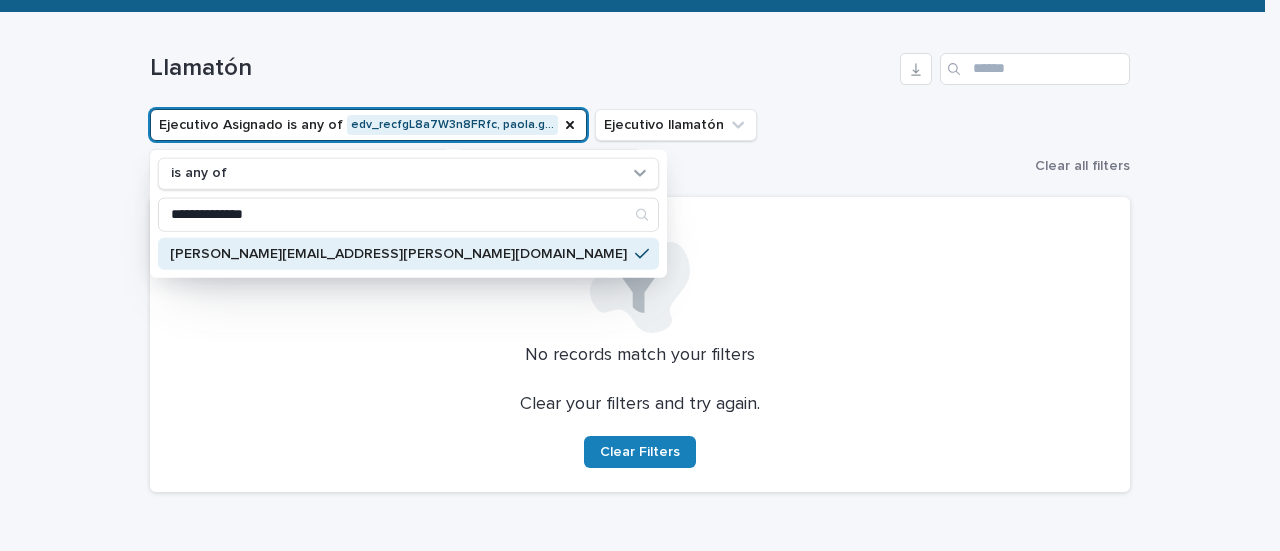 click on "Clear Filters" at bounding box center (640, 452) 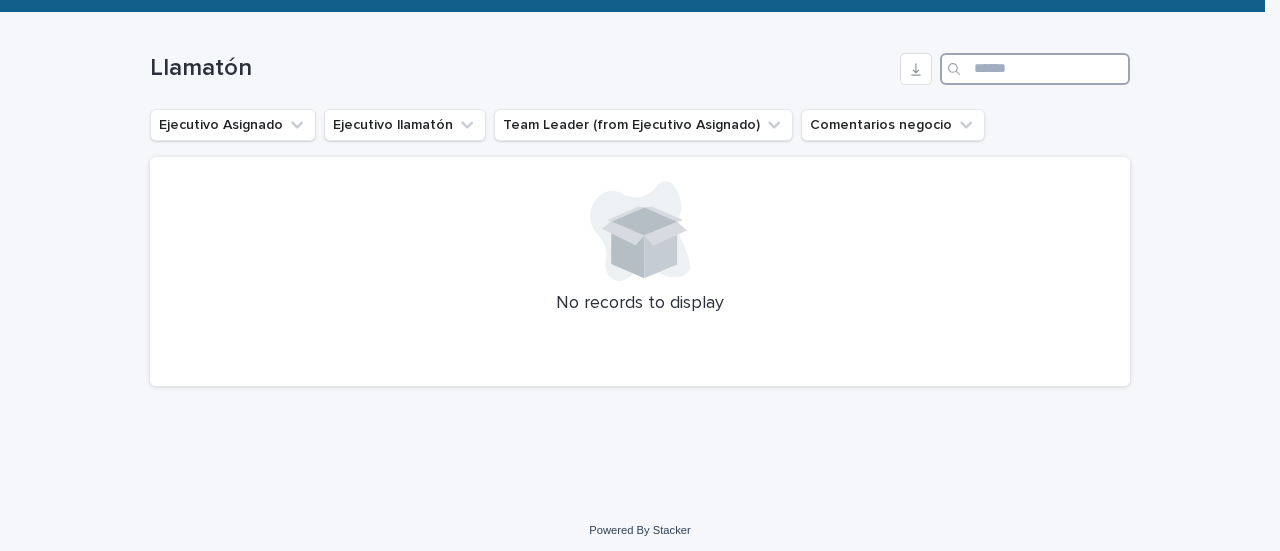 click at bounding box center [1035, 69] 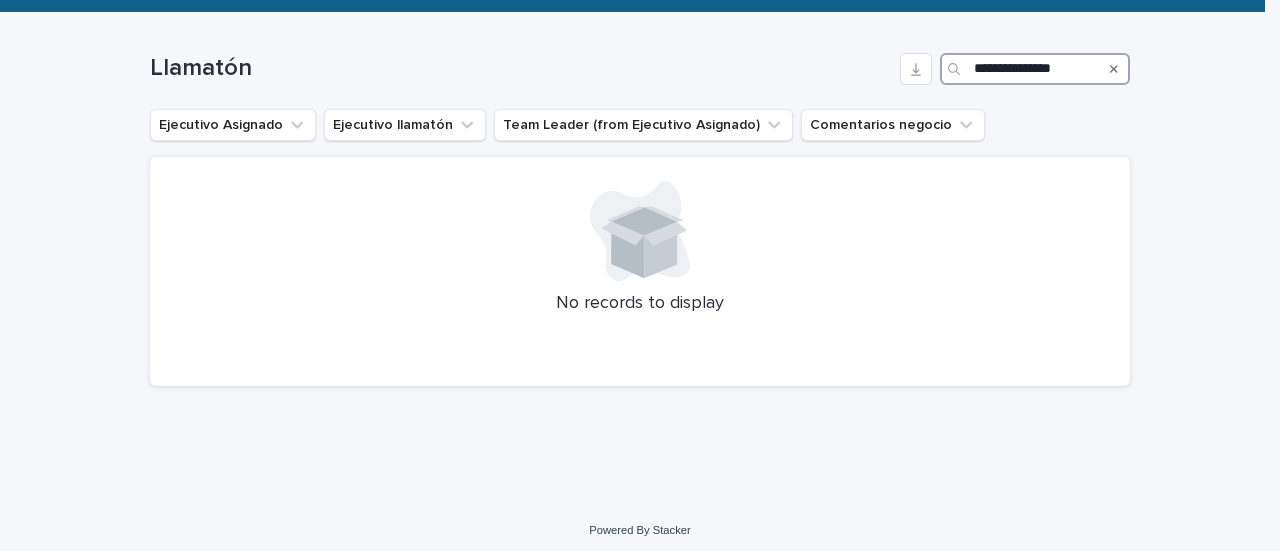type on "**********" 